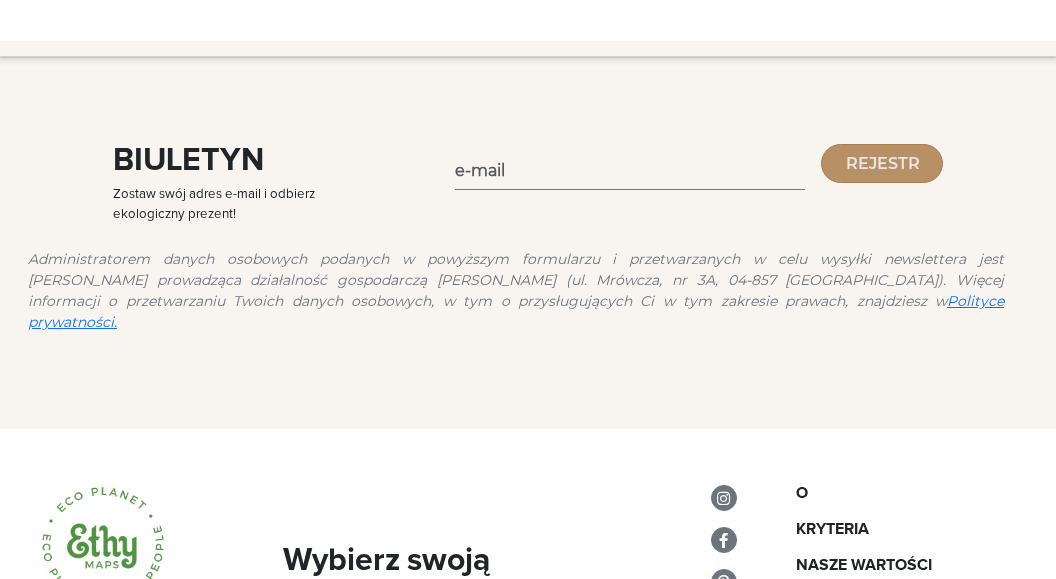 scroll, scrollTop: 4080, scrollLeft: 0, axis: vertical 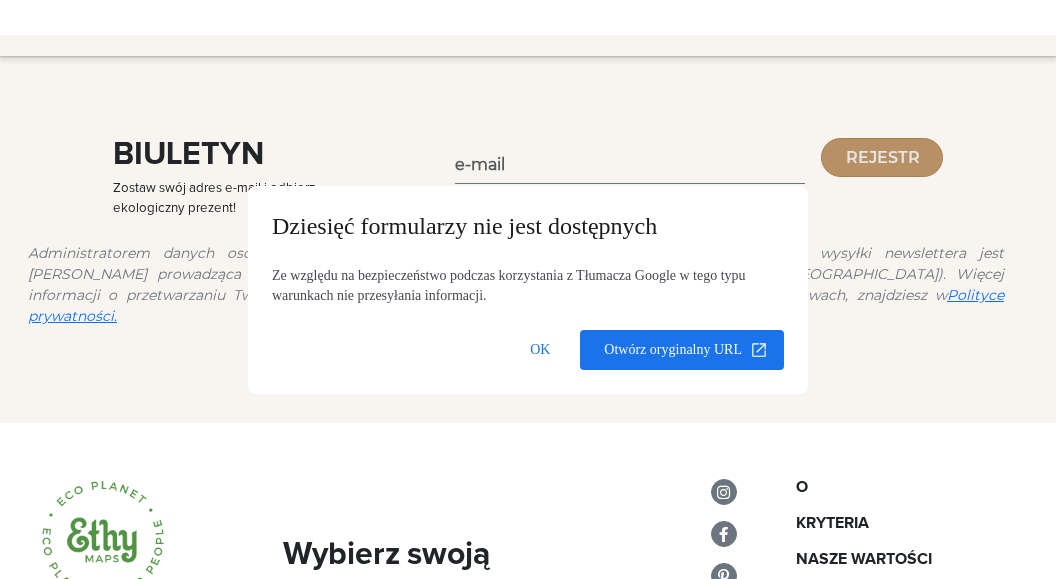 click 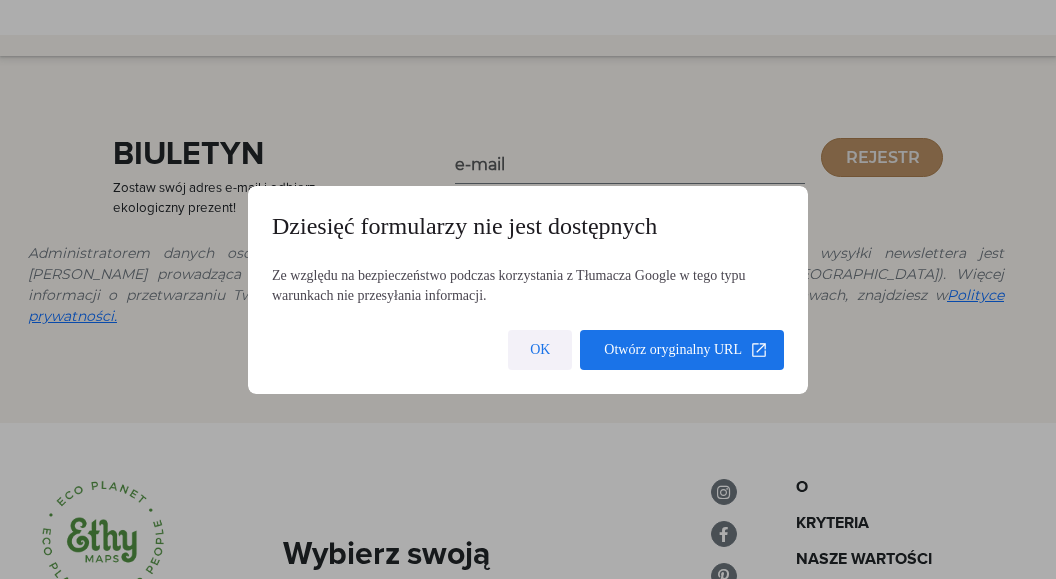click at bounding box center [540, 350] 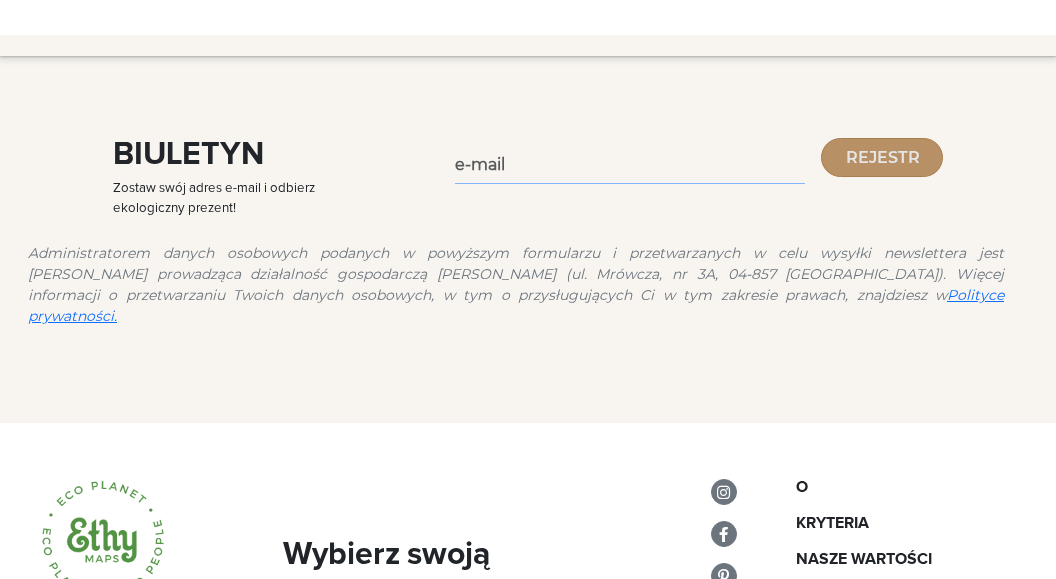 click 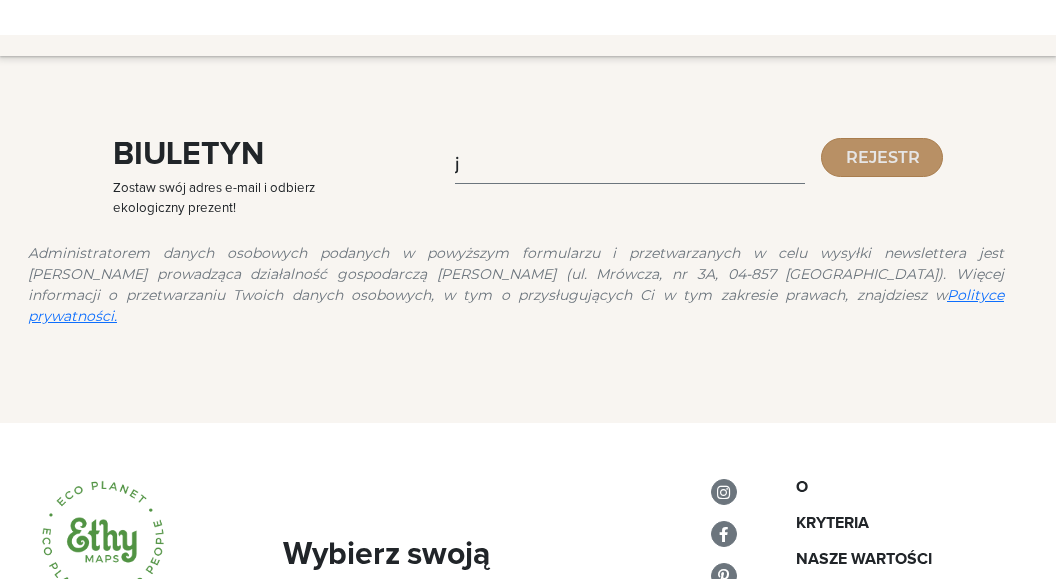 drag, startPoint x: 31, startPoint y: 362, endPoint x: 890, endPoint y: 433, distance: 861.92926 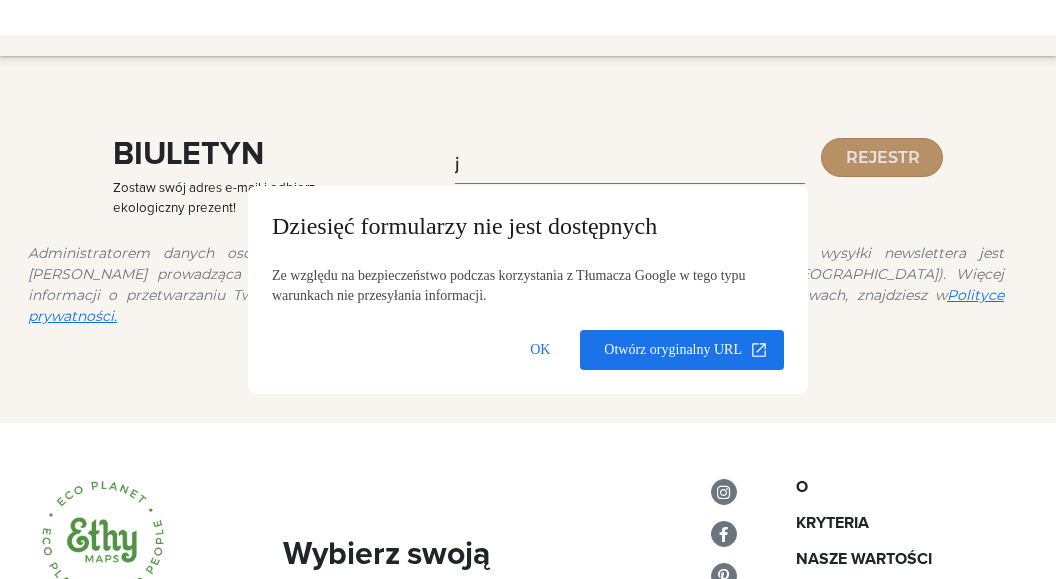 click on "j" 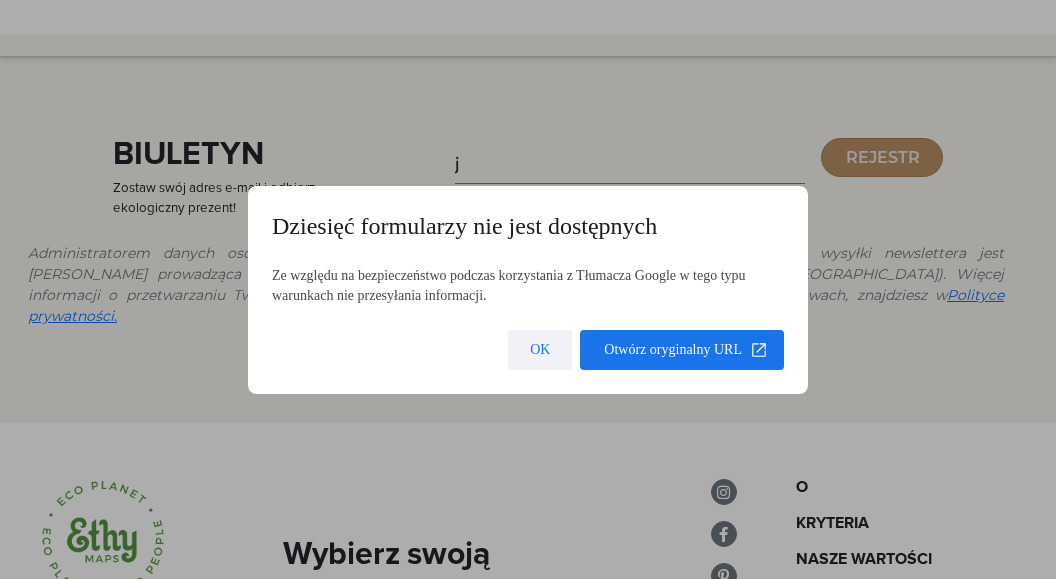 click at bounding box center [540, 350] 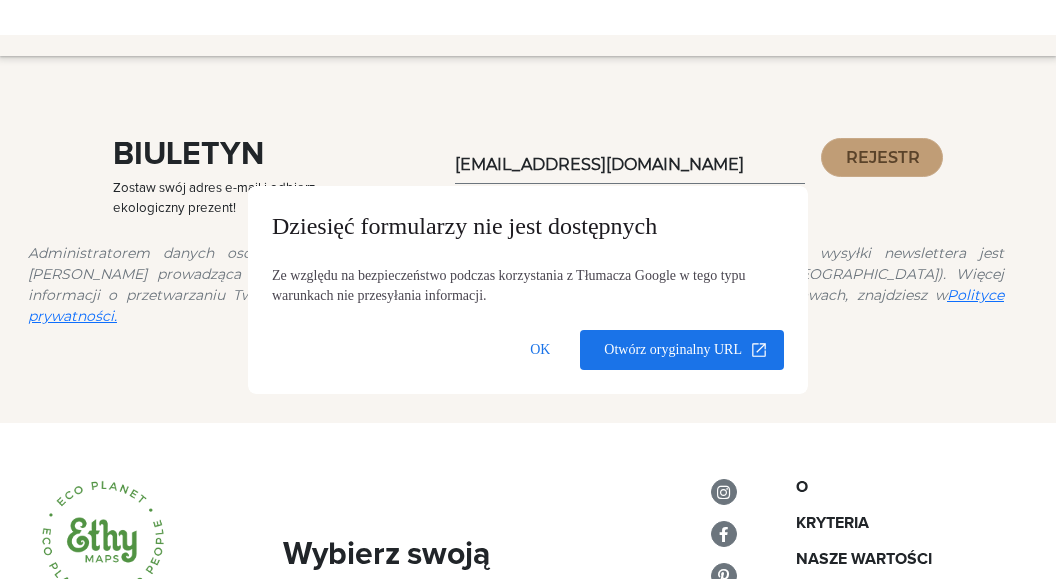 click on "mapa
współpraca
akademia
O etyce
PL
|
ENG" at bounding box center [528, -1633] 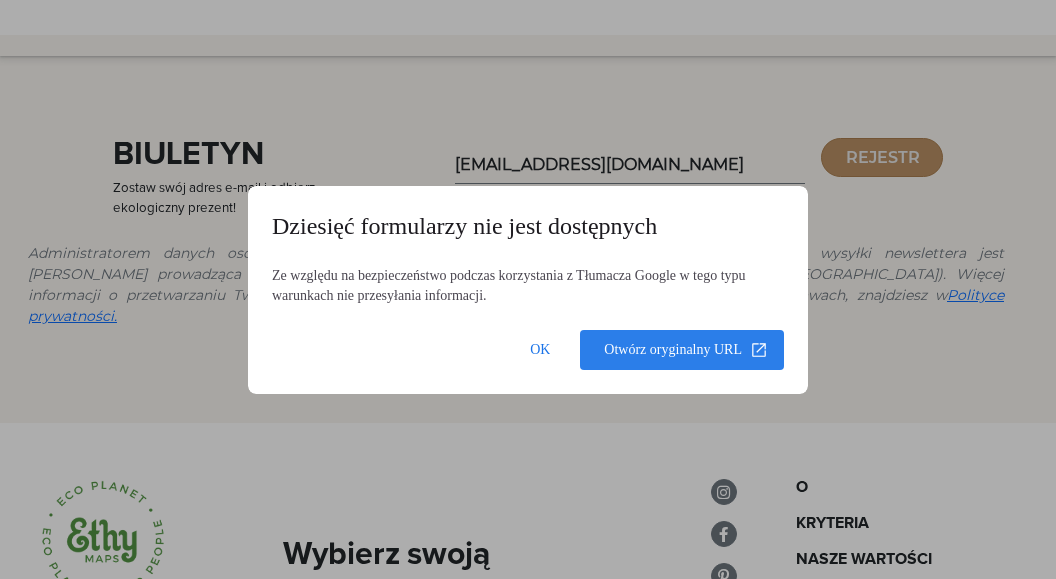 click at bounding box center [682, 350] 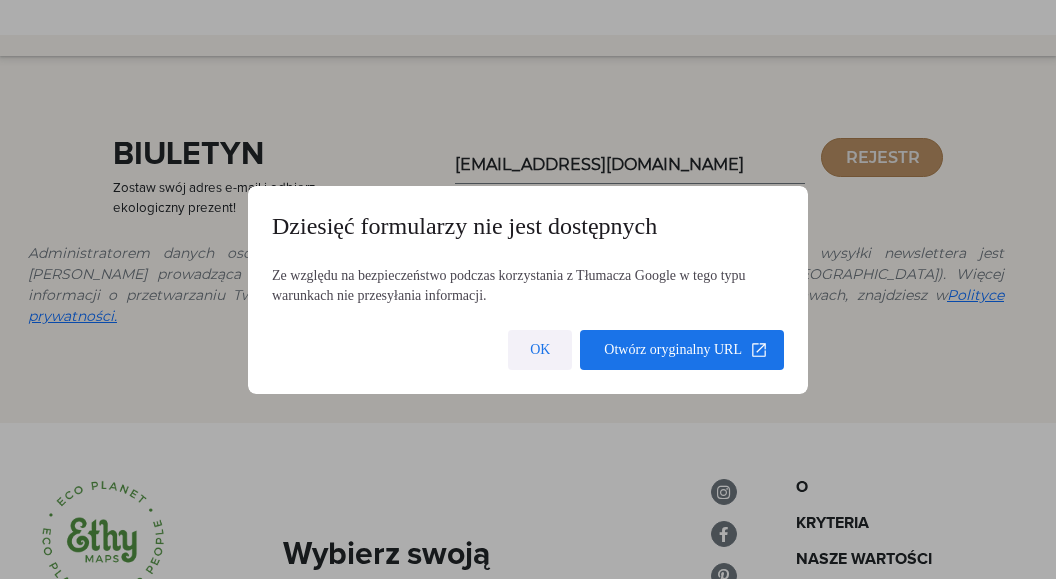 click at bounding box center (540, 350) 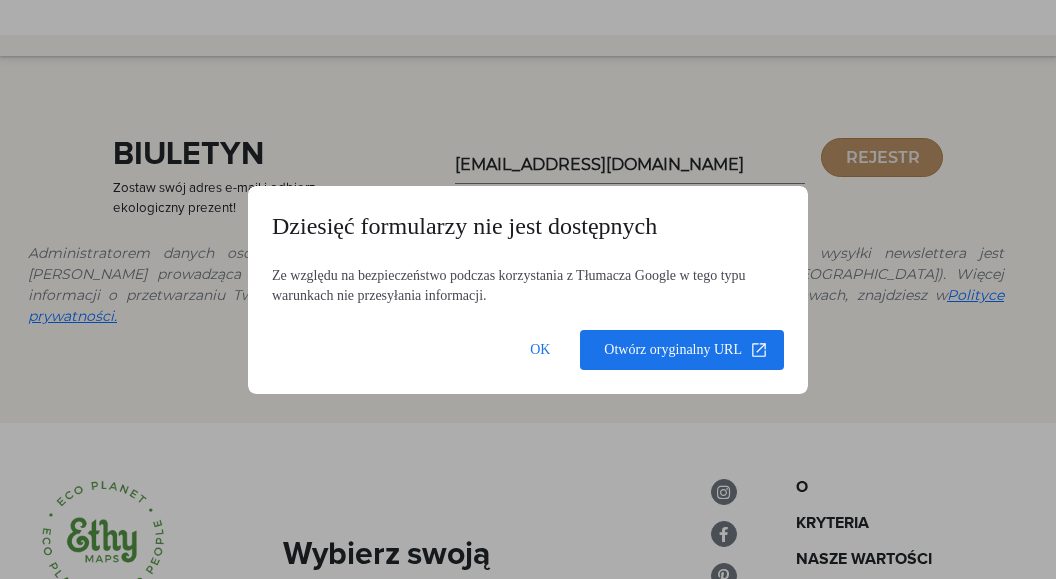 drag, startPoint x: 681, startPoint y: 267, endPoint x: 436, endPoint y: 260, distance: 245.09998 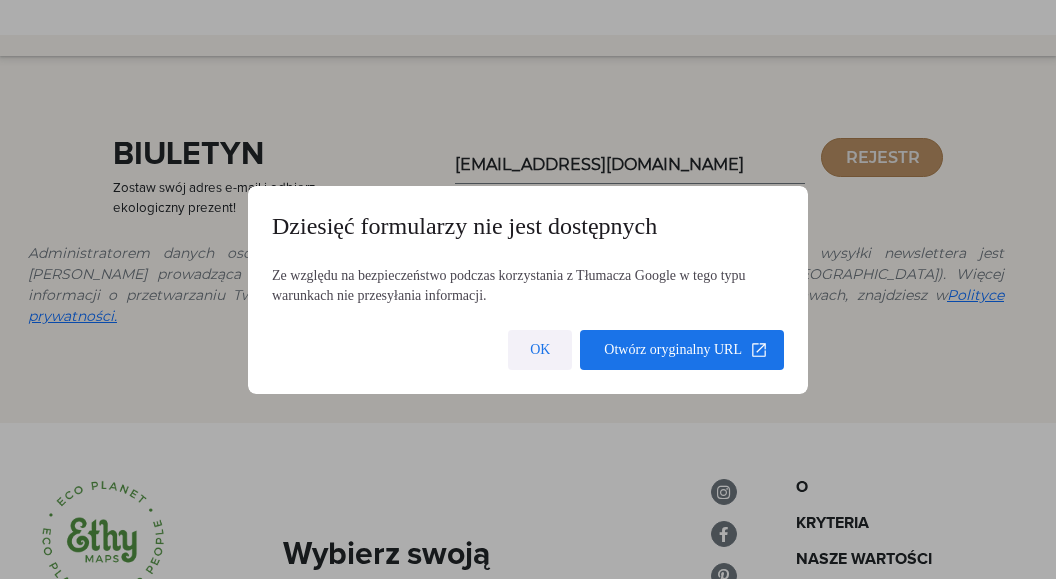 click at bounding box center (540, 350) 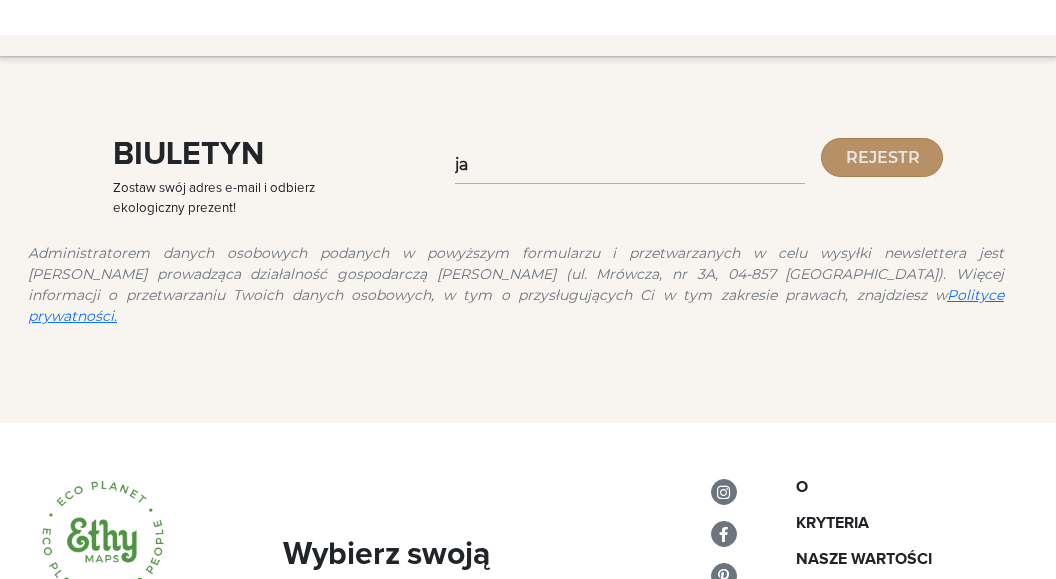 type on "j" 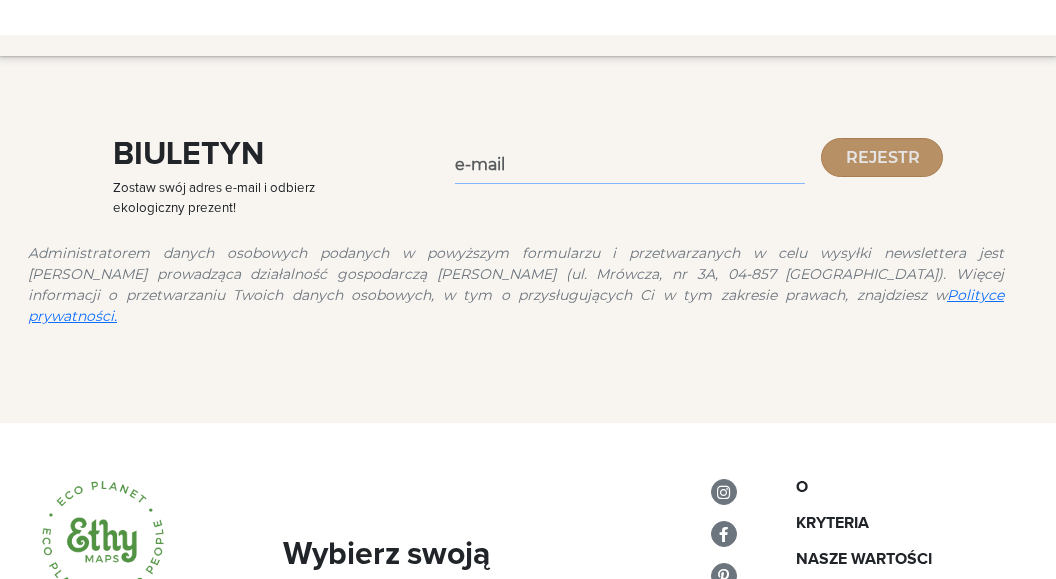 type 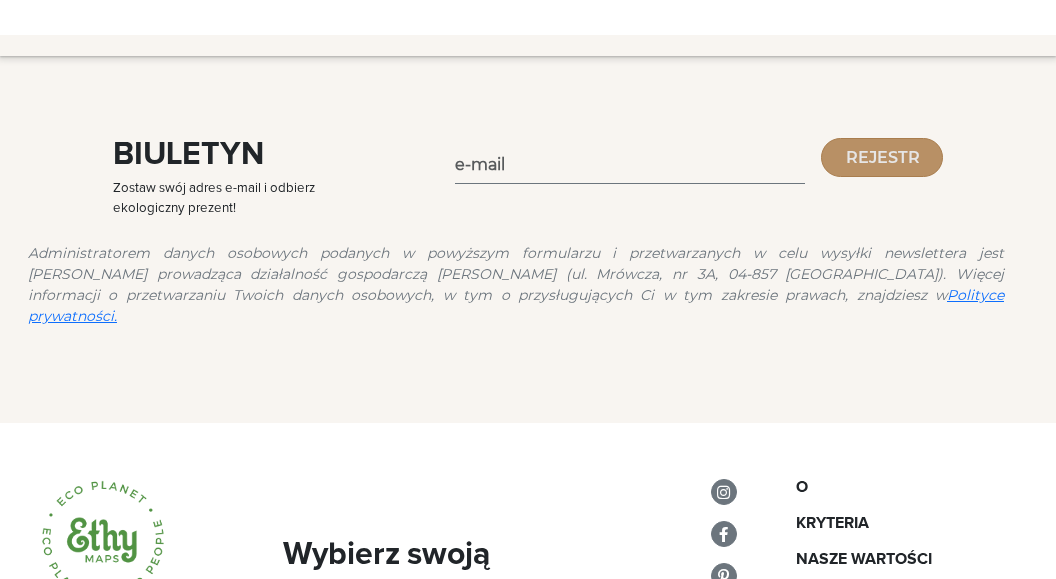 click on "BIULETYN
Zostaw swój adres e-mail i odbierz ekologiczny prezent!
Pole jest wymagane
Rejestr
Administratorem danych osobowych podanych w powyższym formularzu i przetwarzanych w celu wysyłki newslettera jest [PERSON_NAME] prowadząca działalność gospodarczą [PERSON_NAME] (ul. Mrówcza, nr 3A, 04-857 [GEOGRAPHIC_DATA]). Więcej informacji o przetwarzaniu Twoich danych osobowych, w tym o przysługujących Ci w tym zakresie prawach, znajdziesz w  Polityce prywatności." 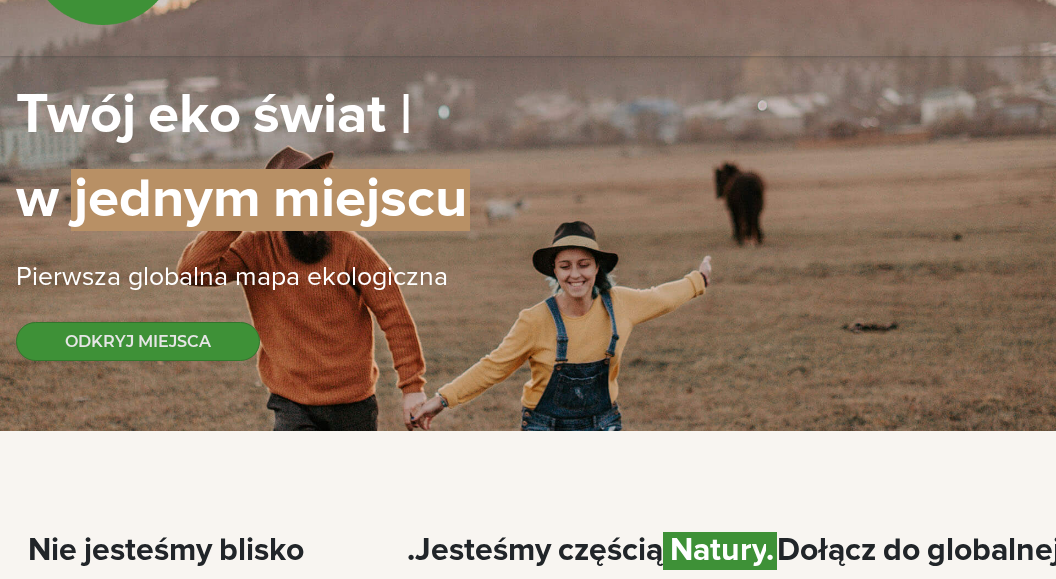 scroll, scrollTop: 0, scrollLeft: 0, axis: both 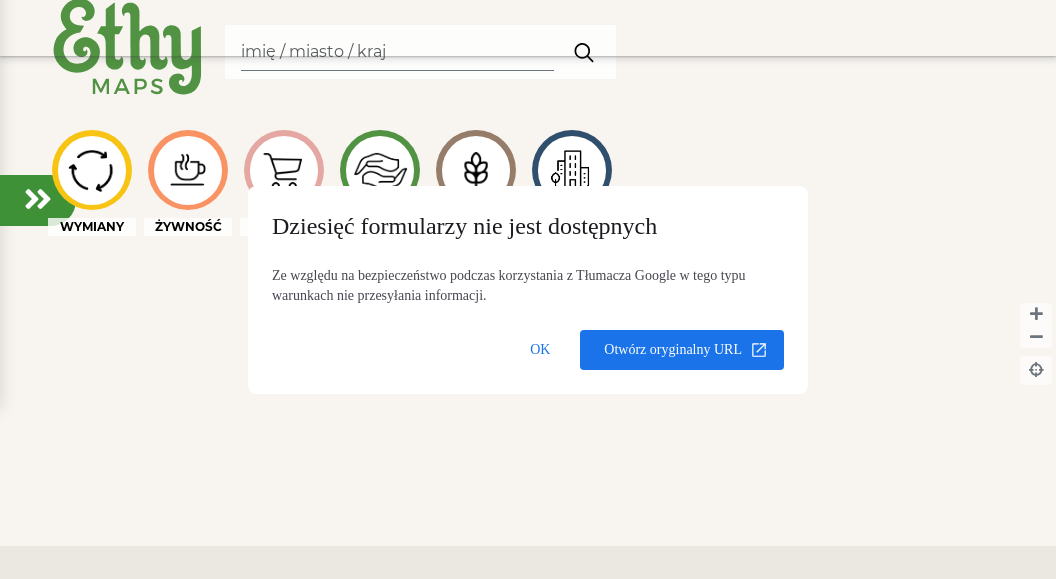 click at bounding box center [397, 52] 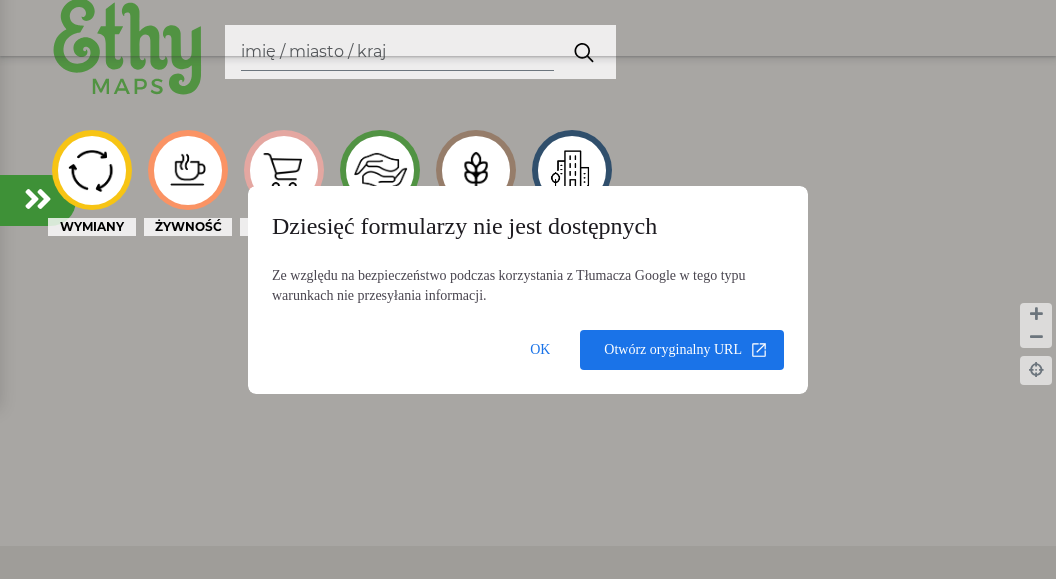 click on "Dziesięć formularzy nie jest dostępnych
Ze względu na bezpieczeństwo podczas korzystania z Tłumacza Google w tego typu warunkach nie przesyłania informacji.
OK Otwórz oryginalny URL open_in_new" 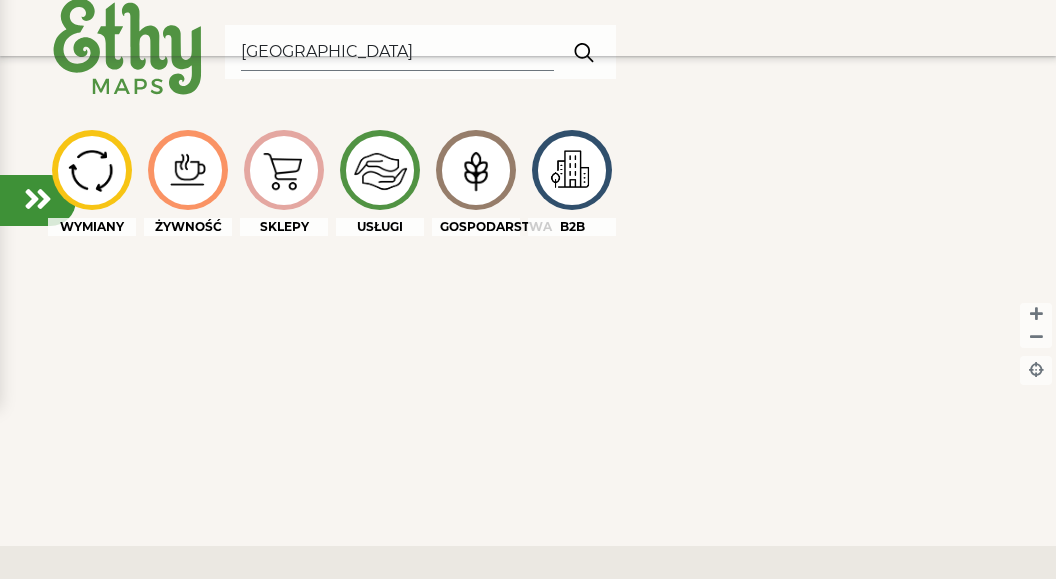 click at bounding box center [584, 52] 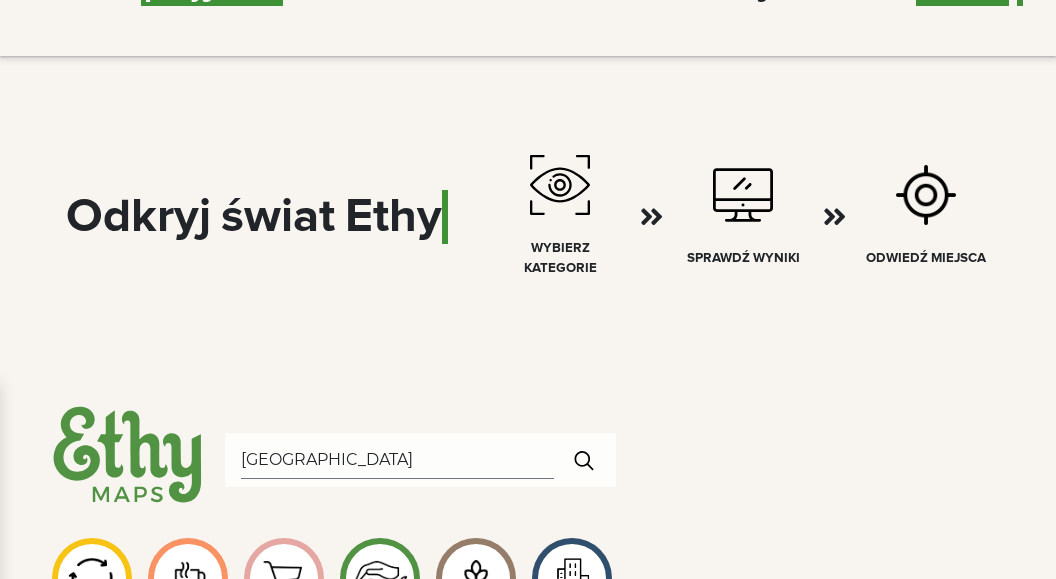 scroll, scrollTop: 1224, scrollLeft: 0, axis: vertical 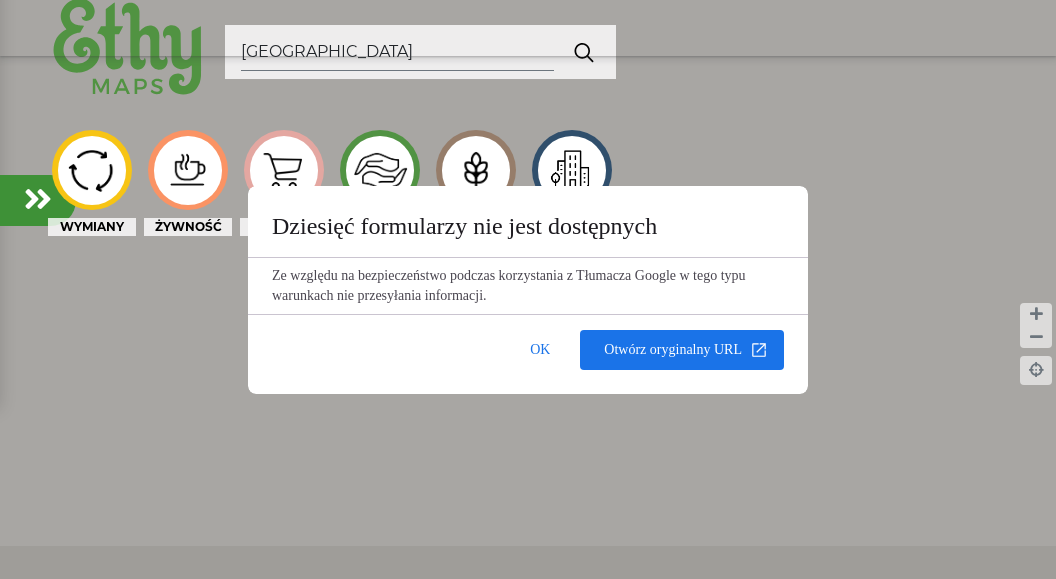 click on "[GEOGRAPHIC_DATA]" at bounding box center [397, 52] 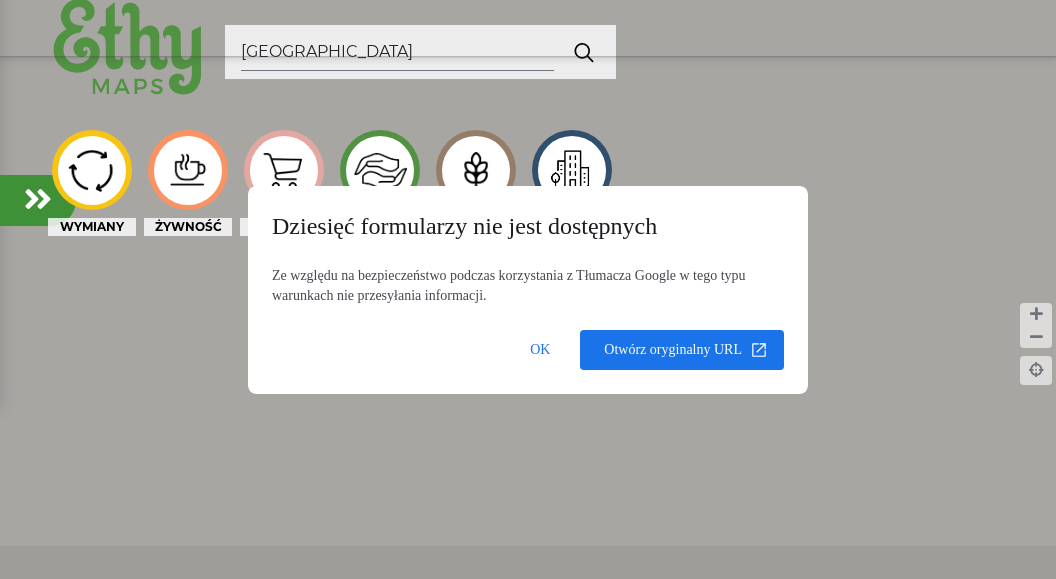 click on "Dziesięć formularzy nie jest dostępnych
Ze względu na bezpieczeństwo podczas korzystania z Tłumacza Google w tego typu warunkach nie przesyłania informacji.
OK Otwórz oryginalny URL open_in_new" 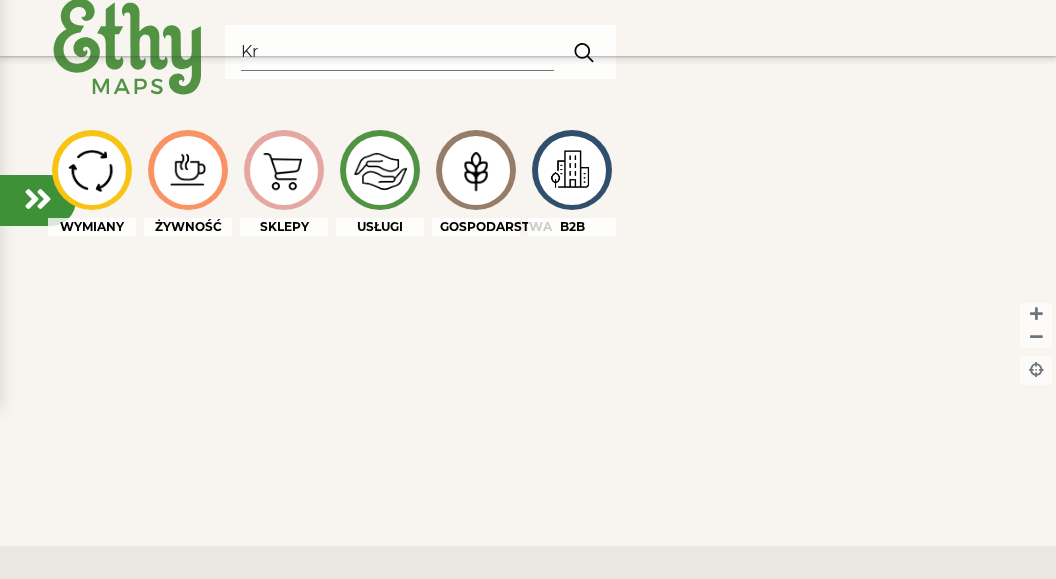 type on "K" 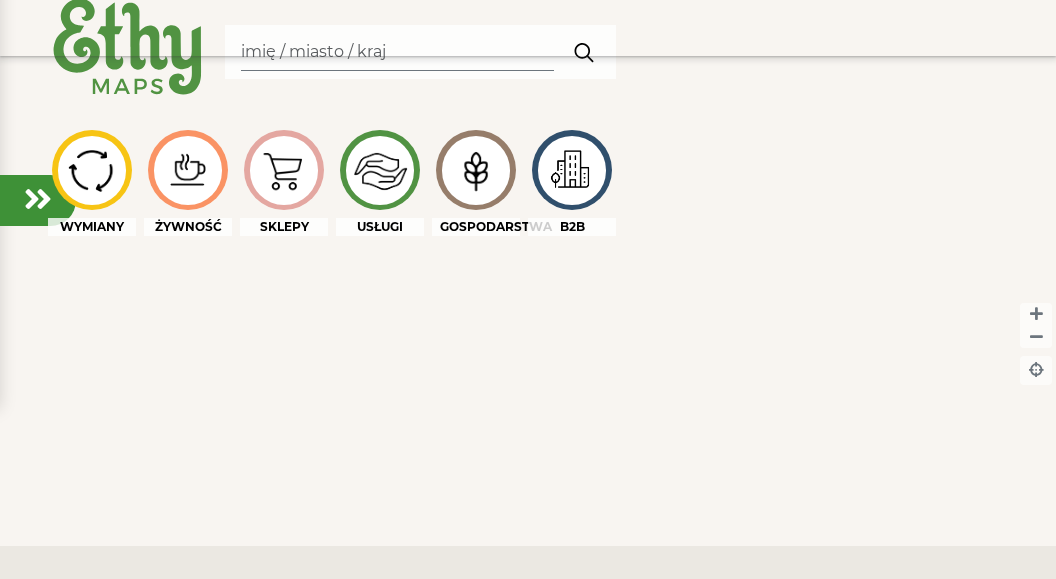 type 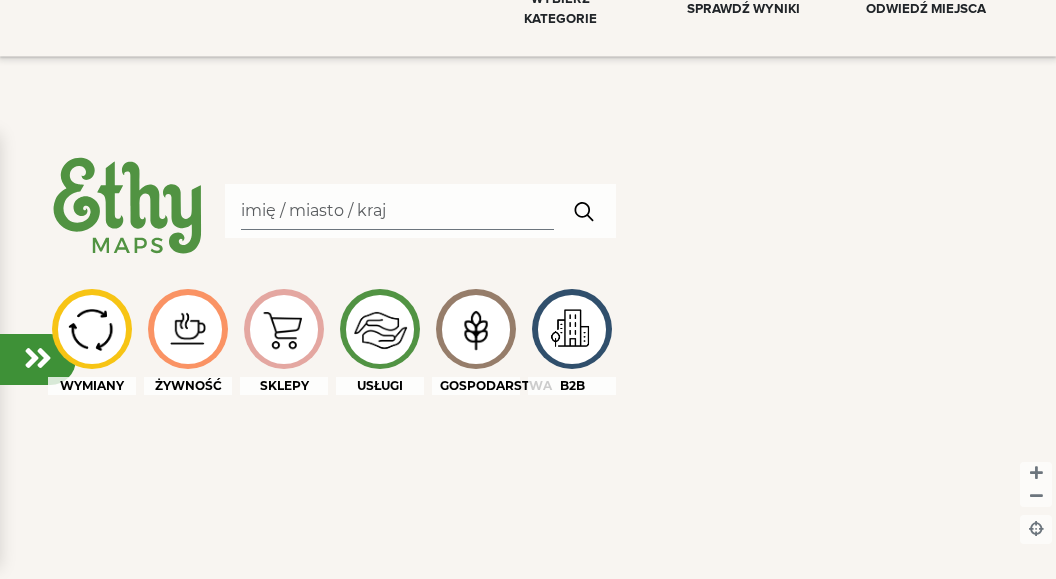 scroll, scrollTop: 816, scrollLeft: 0, axis: vertical 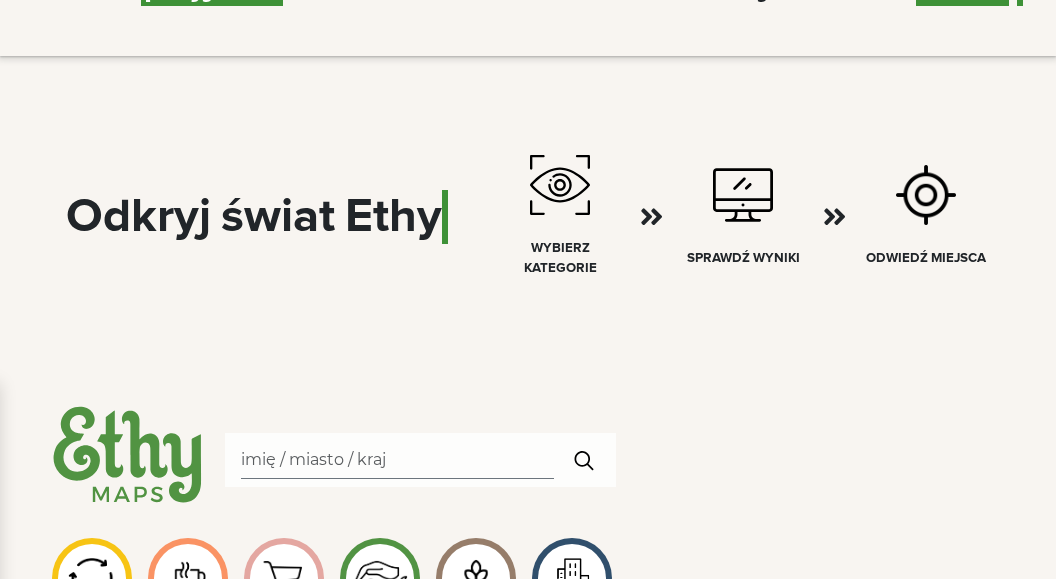 click on "Ethy" 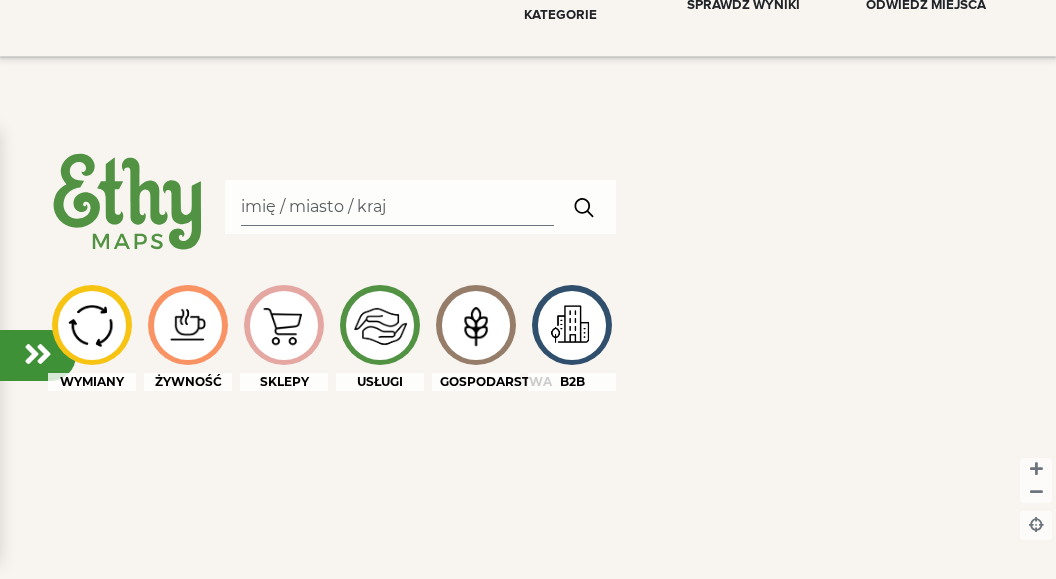 scroll, scrollTop: 1122, scrollLeft: 0, axis: vertical 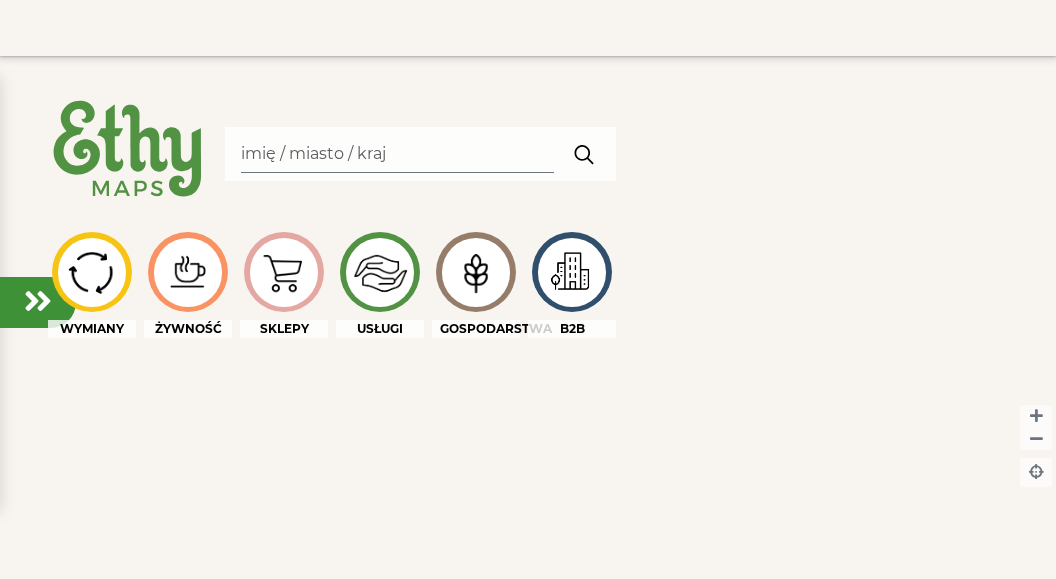 click at bounding box center [283, 272] 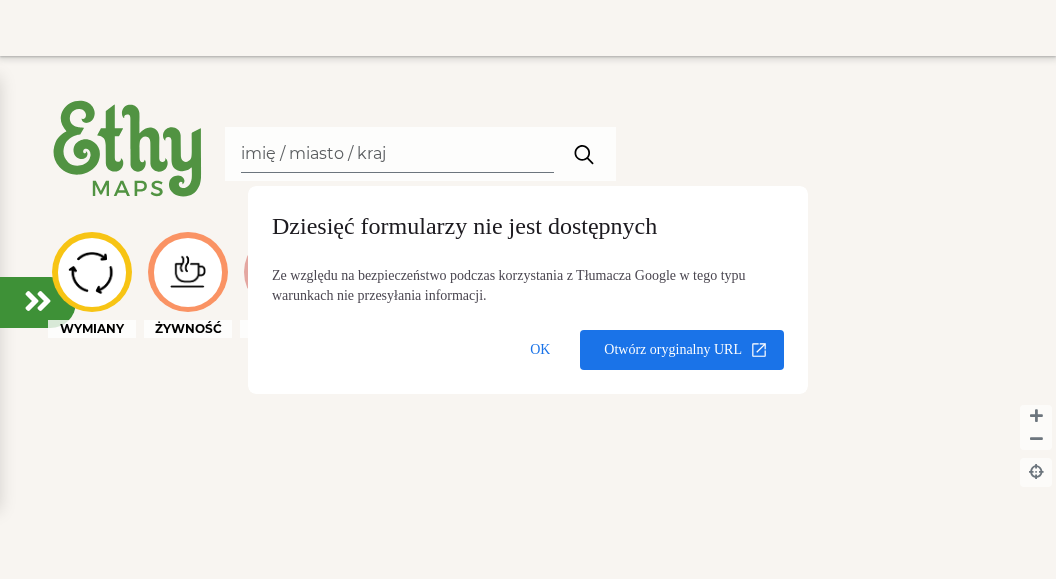 click at bounding box center (397, 154) 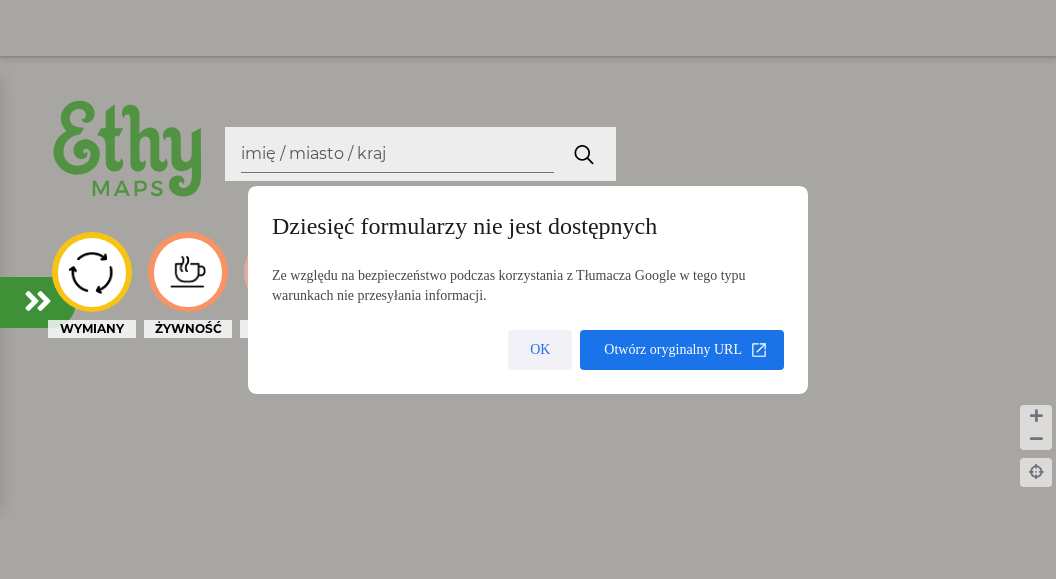 click at bounding box center (540, 350) 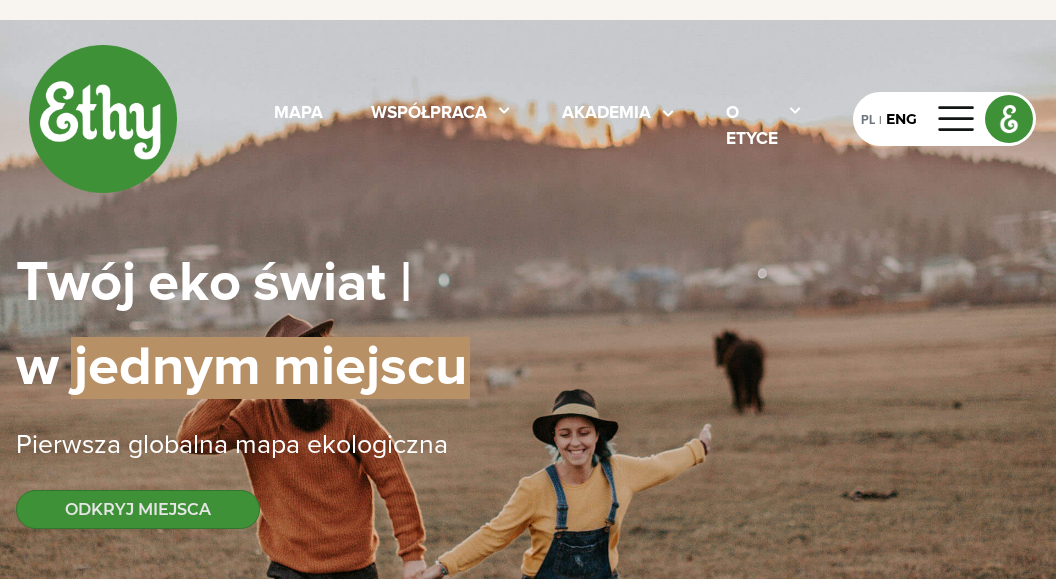 scroll, scrollTop: 0, scrollLeft: 0, axis: both 